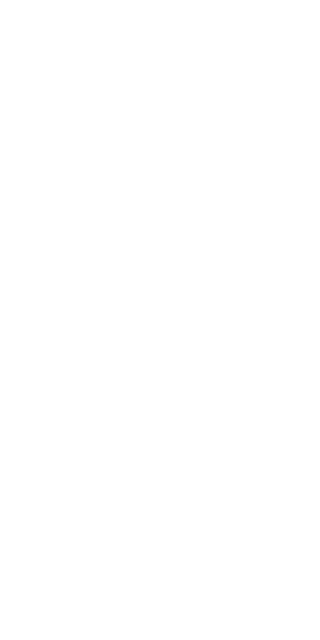 scroll, scrollTop: 0, scrollLeft: 0, axis: both 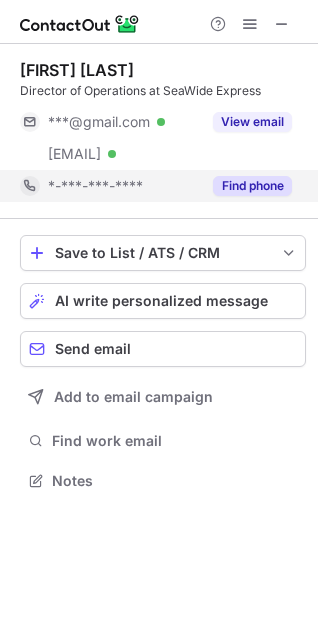 click on "Find phone" at bounding box center (252, 186) 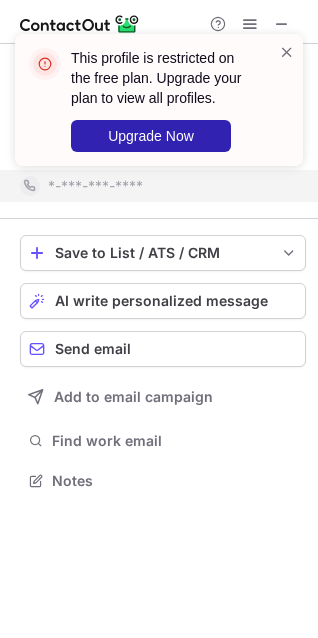 click on "This profile is restricted on the free plan. Upgrade your plan to view all profiles. Upgrade Now" at bounding box center (151, 100) 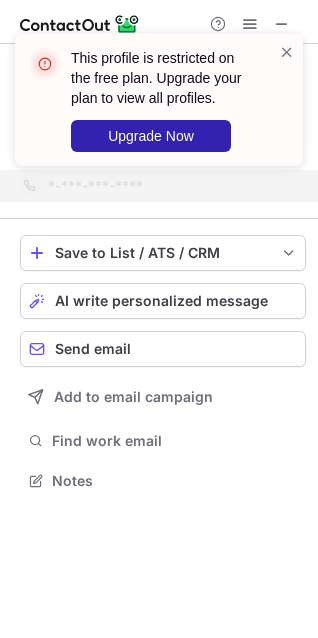 click at bounding box center (287, 52) 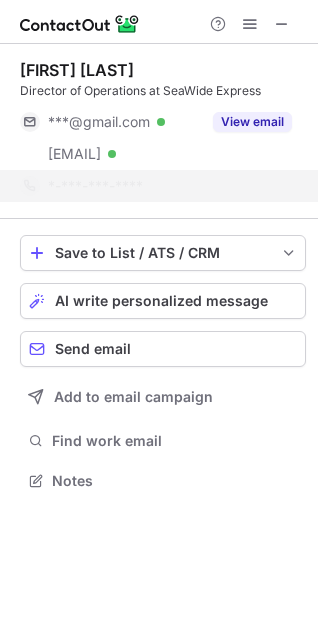 click on "This profile is restricted on the free plan. Upgrade your plan to view all profiles. Upgrade Now" at bounding box center (159, 108) 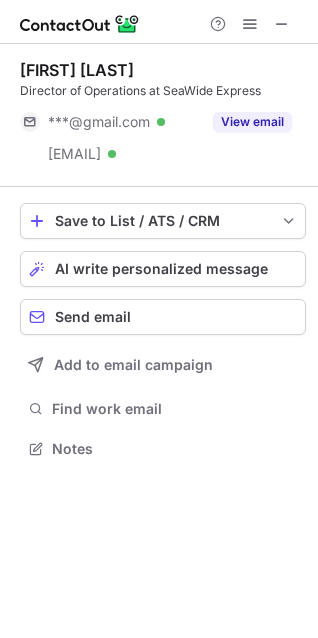 scroll, scrollTop: 435, scrollLeft: 318, axis: both 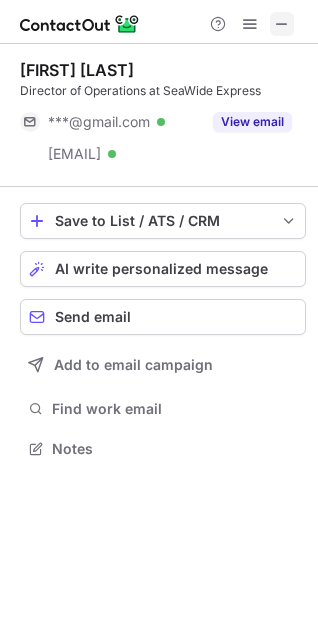click at bounding box center [282, 24] 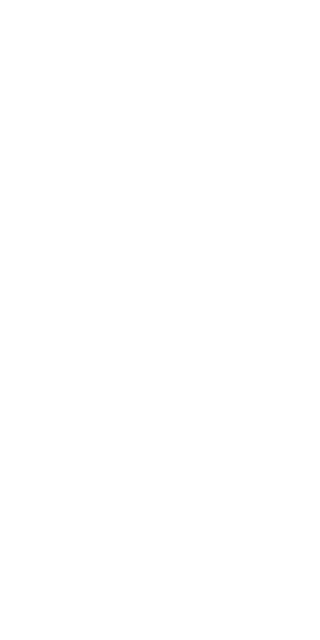 scroll, scrollTop: 0, scrollLeft: 0, axis: both 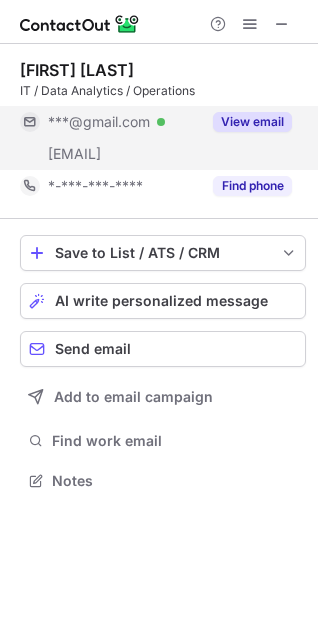 click on "View email" at bounding box center [252, 122] 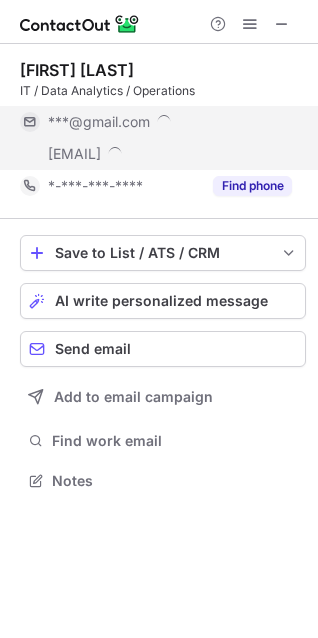 scroll, scrollTop: 10, scrollLeft: 10, axis: both 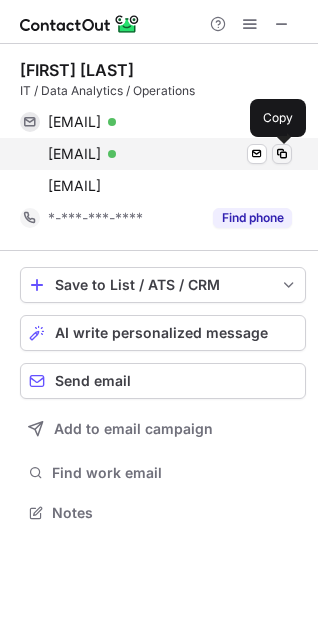 click at bounding box center (282, 154) 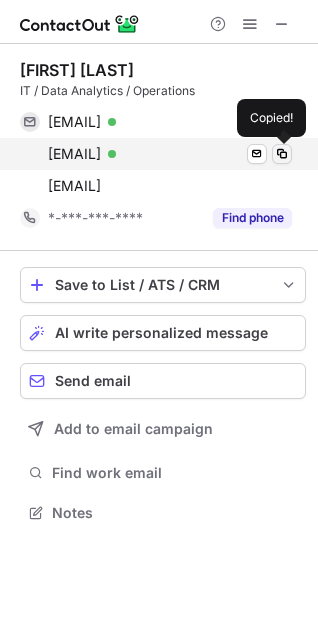 type 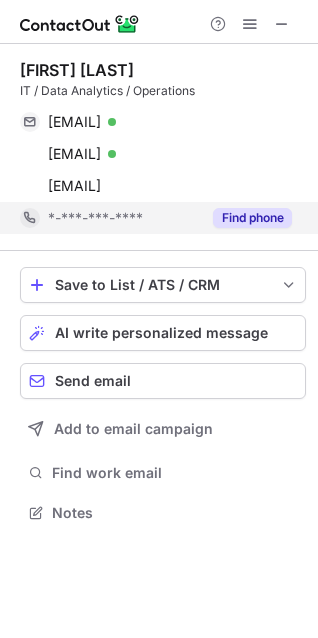 click on "Find phone" at bounding box center [252, 218] 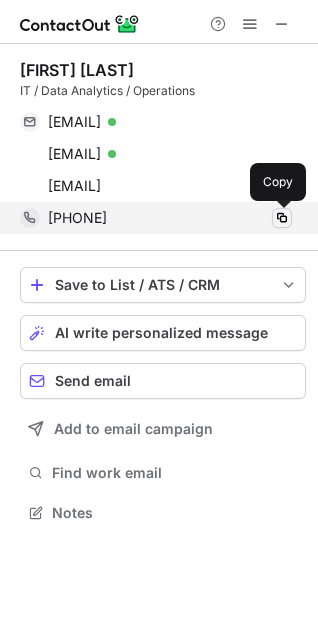 click at bounding box center [282, 218] 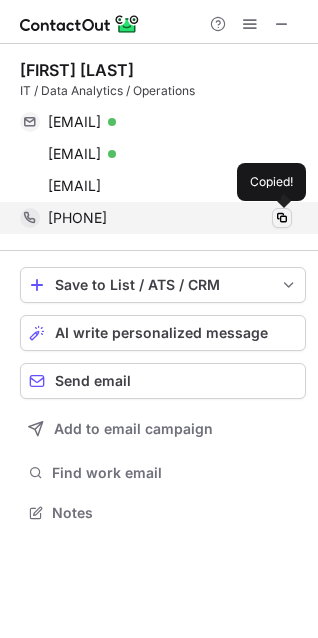 type 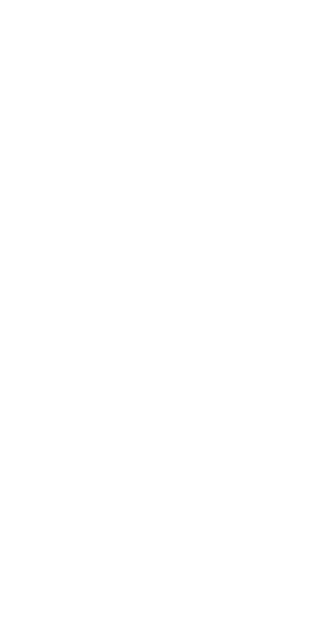 scroll, scrollTop: 0, scrollLeft: 0, axis: both 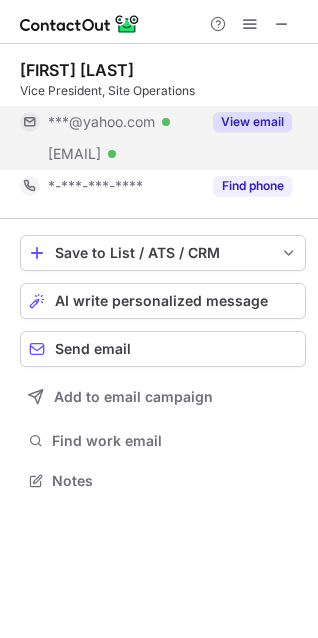 click on "View email" at bounding box center [252, 122] 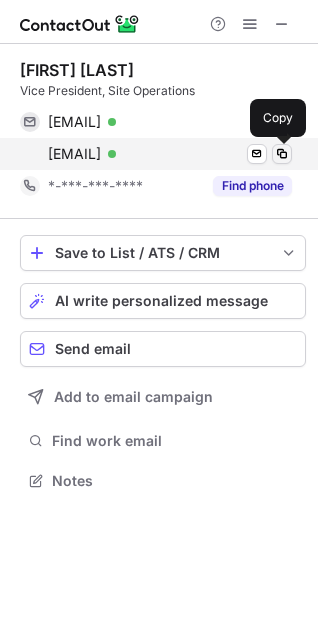 click at bounding box center (282, 154) 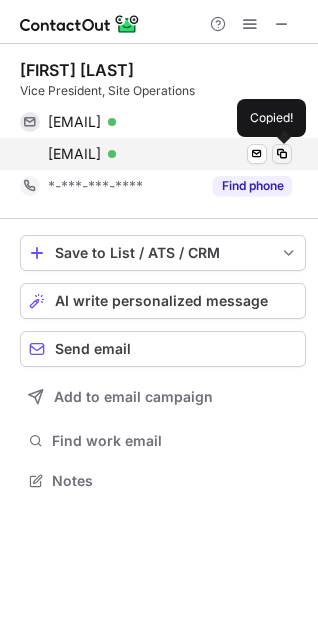 type 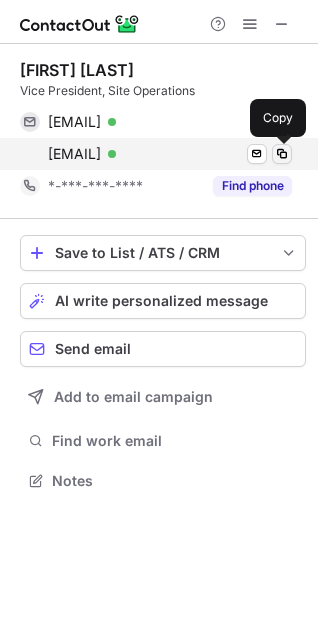 click at bounding box center [282, 154] 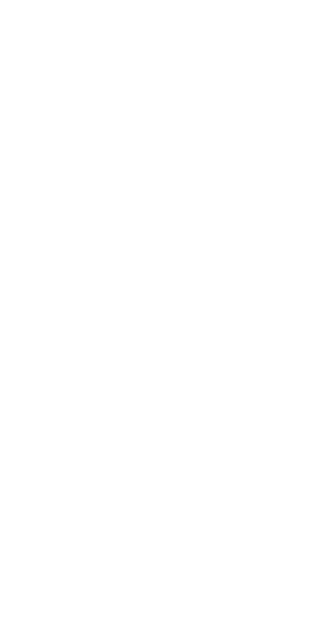 scroll, scrollTop: 0, scrollLeft: 0, axis: both 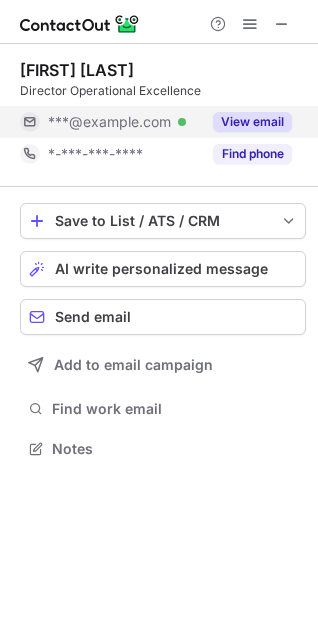 click on "View email" at bounding box center (252, 122) 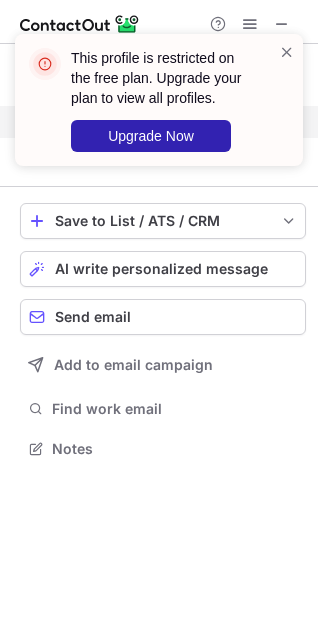 click on "This profile is restricted on the free plan. Upgrade your plan to view all profiles. Upgrade Now" at bounding box center (151, 100) 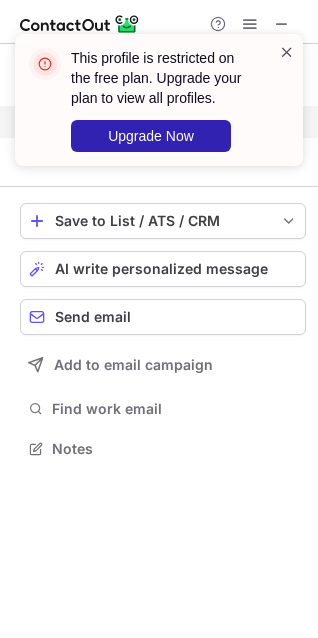 click at bounding box center [287, 52] 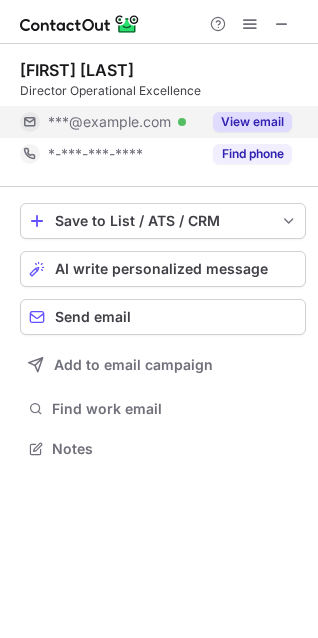 click on "This profile is restricted on the free plan. Upgrade your plan to view all profiles. Upgrade Now" at bounding box center (159, 108) 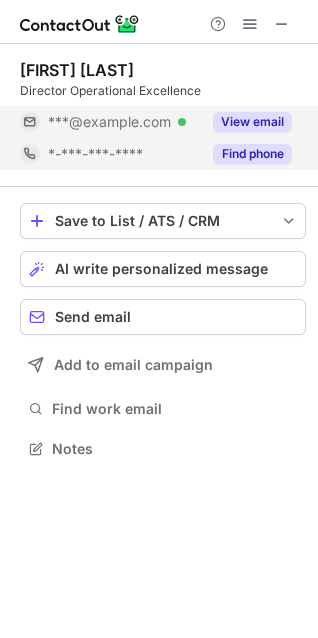 click on "Find phone" at bounding box center [252, 154] 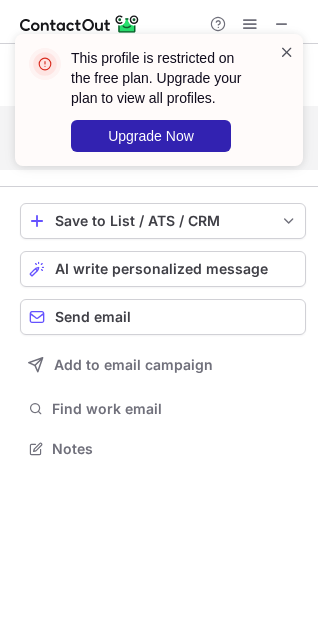 click at bounding box center [287, 52] 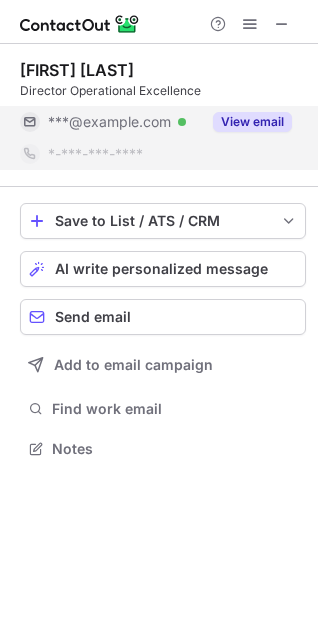 click on "This profile is restricted on the free plan. Upgrade your plan to view all profiles. Upgrade Now" at bounding box center (159, 108) 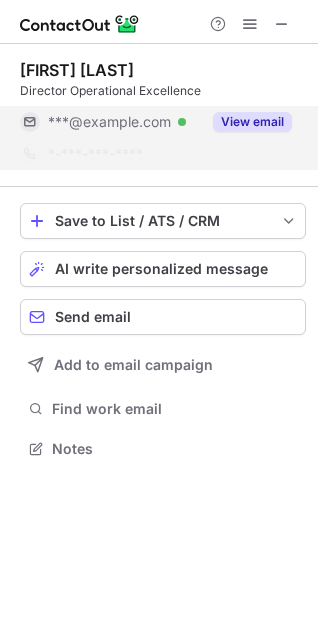click on "This profile is restricted on the free plan. Upgrade your plan to view all profiles. Upgrade Now" at bounding box center [159, 108] 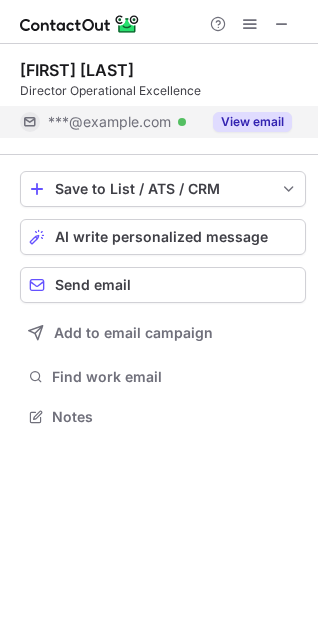 click at bounding box center [282, 24] 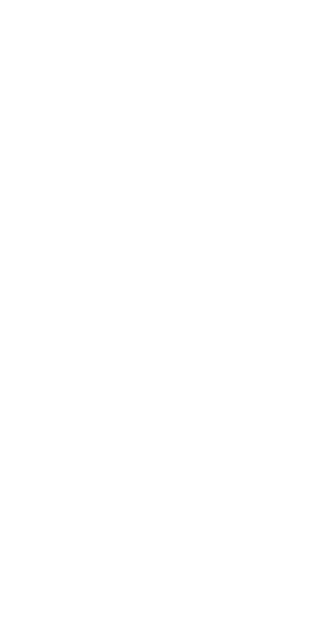 scroll, scrollTop: 0, scrollLeft: 0, axis: both 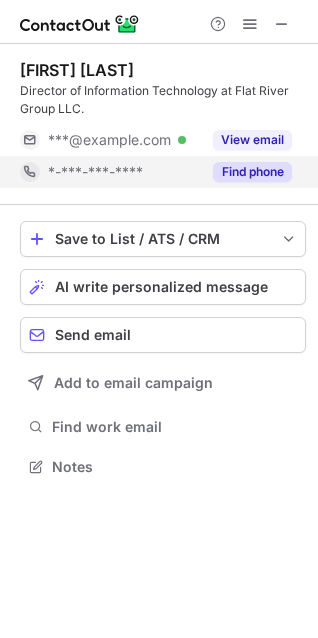 click on "Find phone" at bounding box center (252, 172) 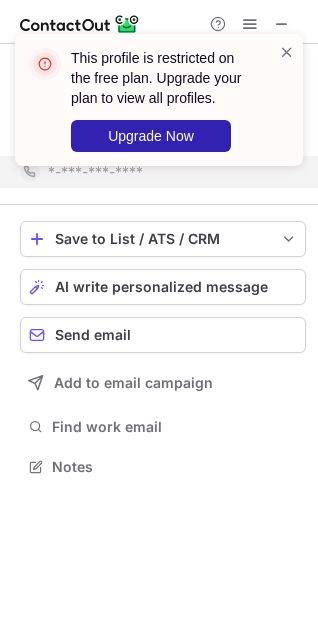 click on "This profile is restricted on the free plan. Upgrade your plan to view all profiles. Upgrade Now" at bounding box center [159, 100] 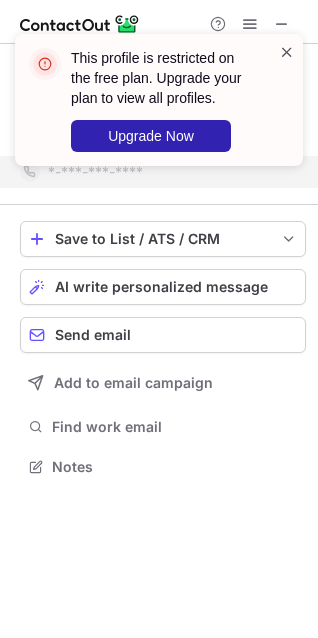 click at bounding box center [287, 52] 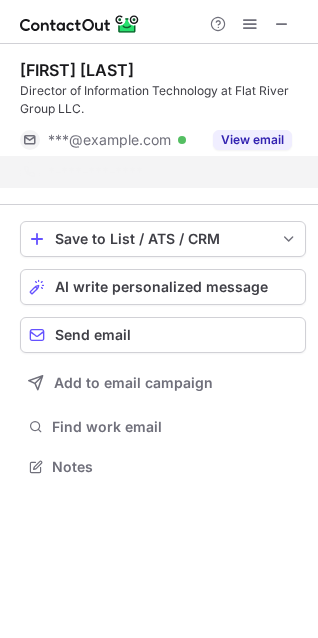 click on "This profile is restricted on the free plan. Upgrade your plan to view all profiles. Upgrade Now" at bounding box center (163, 100) 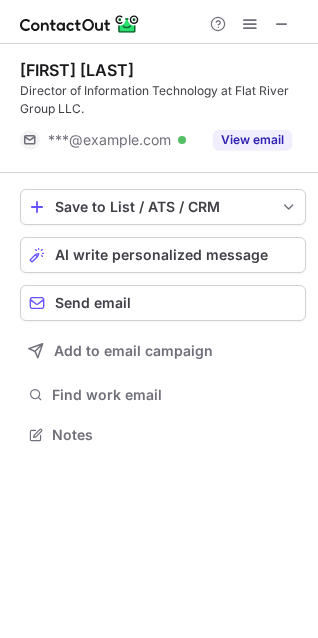scroll, scrollTop: 421, scrollLeft: 318, axis: both 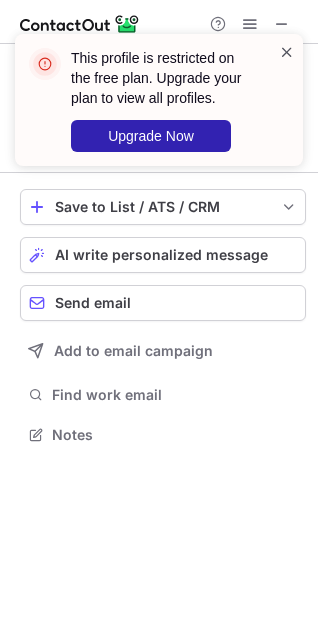 click at bounding box center (287, 52) 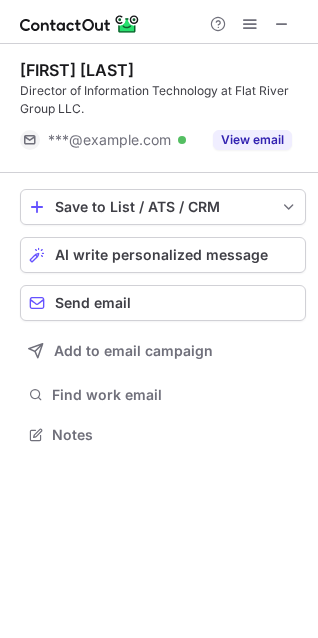 click on "This profile is restricted on the free plan. Upgrade your plan to view all profiles. Upgrade Now" at bounding box center (159, 108) 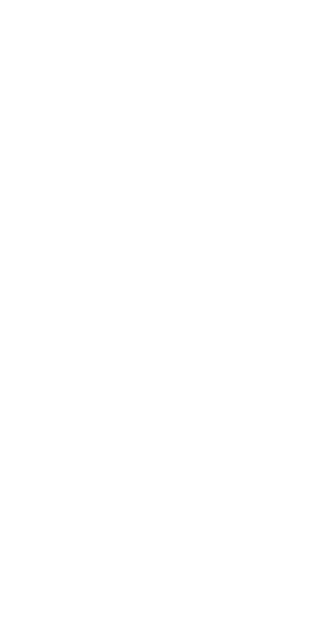 scroll, scrollTop: 0, scrollLeft: 0, axis: both 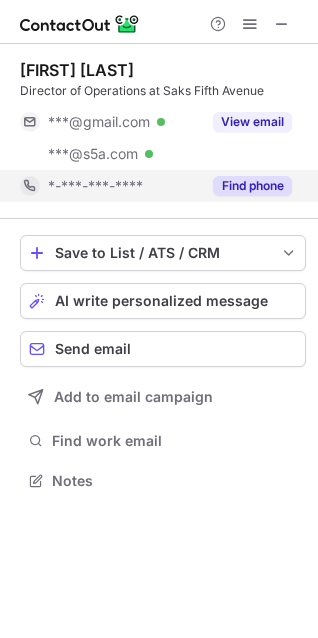 click on "Find phone" at bounding box center [252, 186] 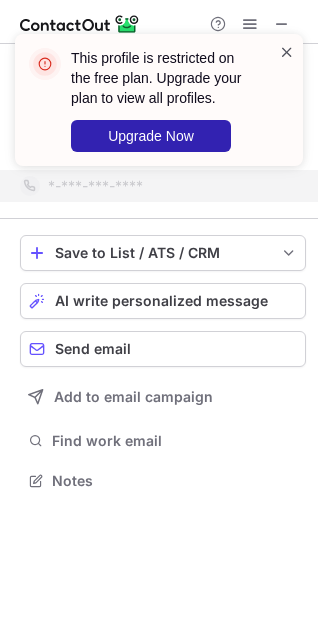 click at bounding box center (287, 52) 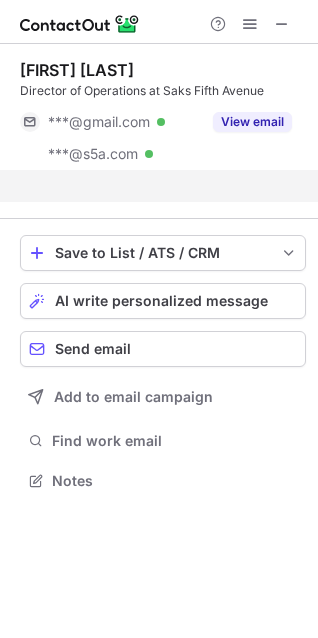 click on "This profile is restricted on the free plan. Upgrade your plan to view all profiles. Upgrade Now" at bounding box center (159, 108) 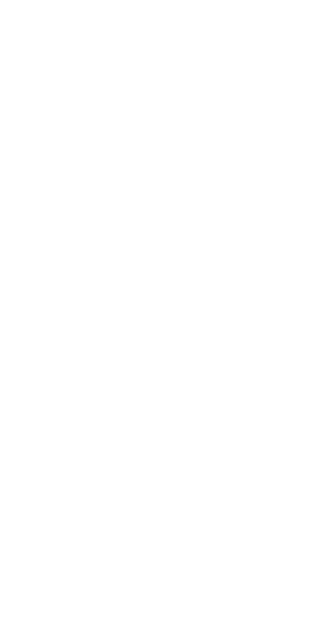 scroll, scrollTop: 0, scrollLeft: 0, axis: both 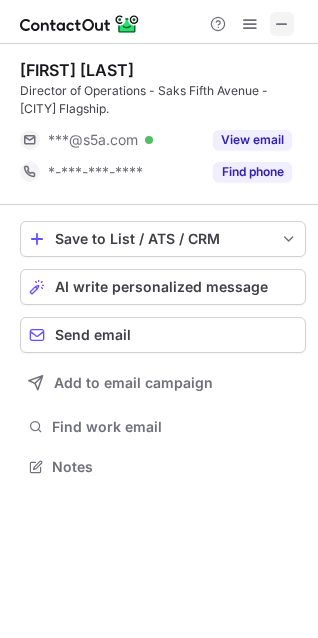 click at bounding box center (282, 24) 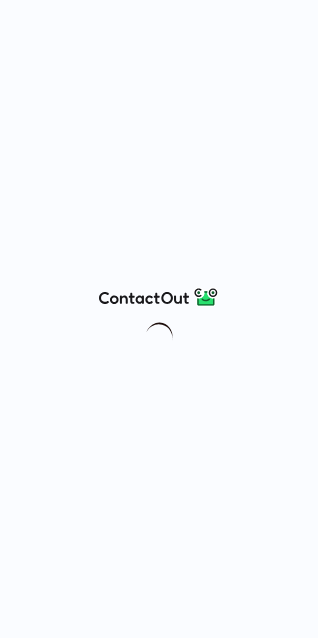 scroll, scrollTop: 0, scrollLeft: 0, axis: both 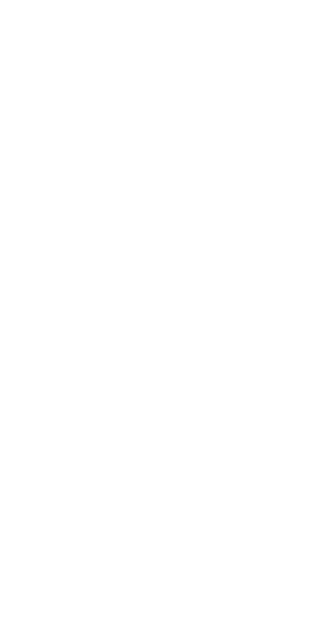 click at bounding box center (0, 5) 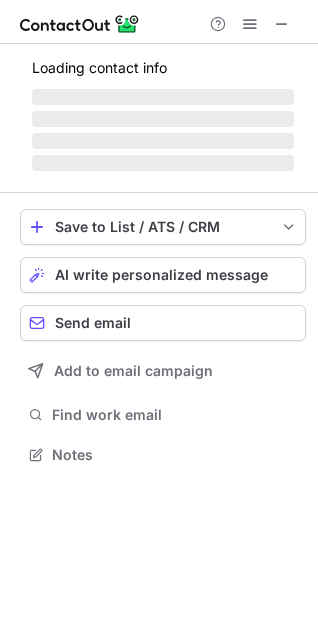 scroll, scrollTop: 10, scrollLeft: 10, axis: both 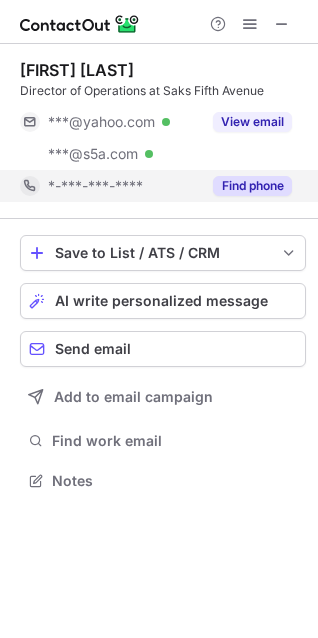 click on "Find phone" at bounding box center (252, 186) 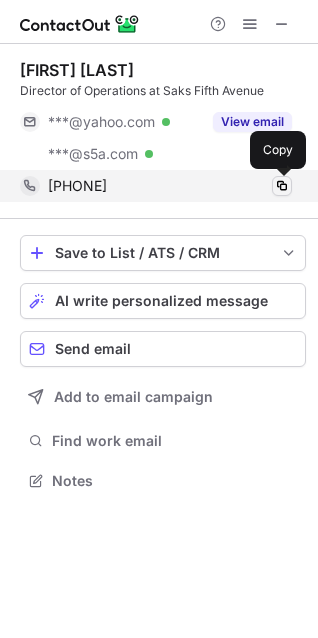 click at bounding box center (282, 186) 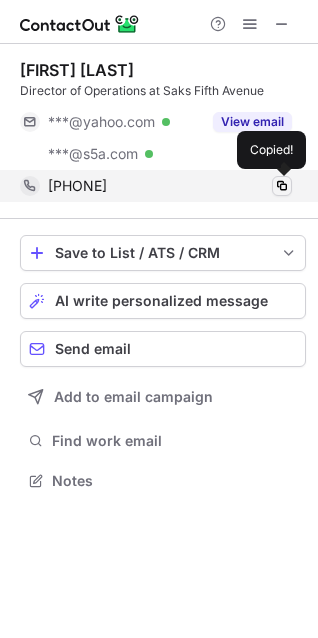 type 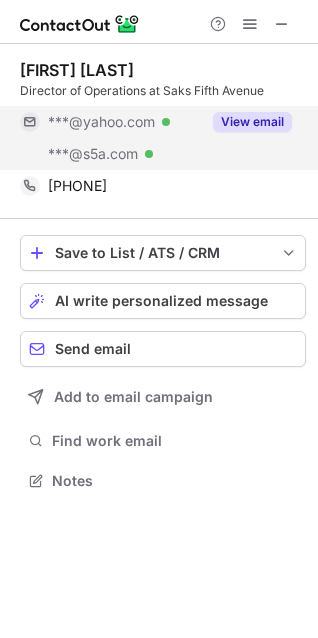 click on "***@example.com Verified" at bounding box center (110, 154) 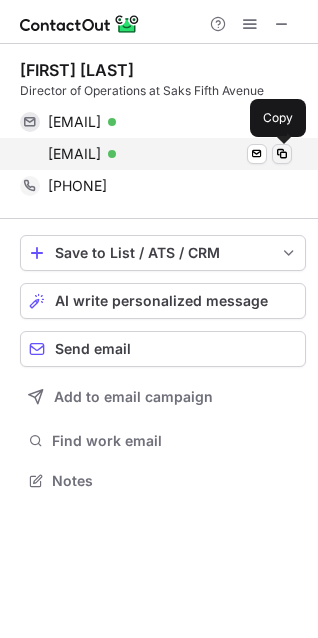 click at bounding box center (282, 154) 